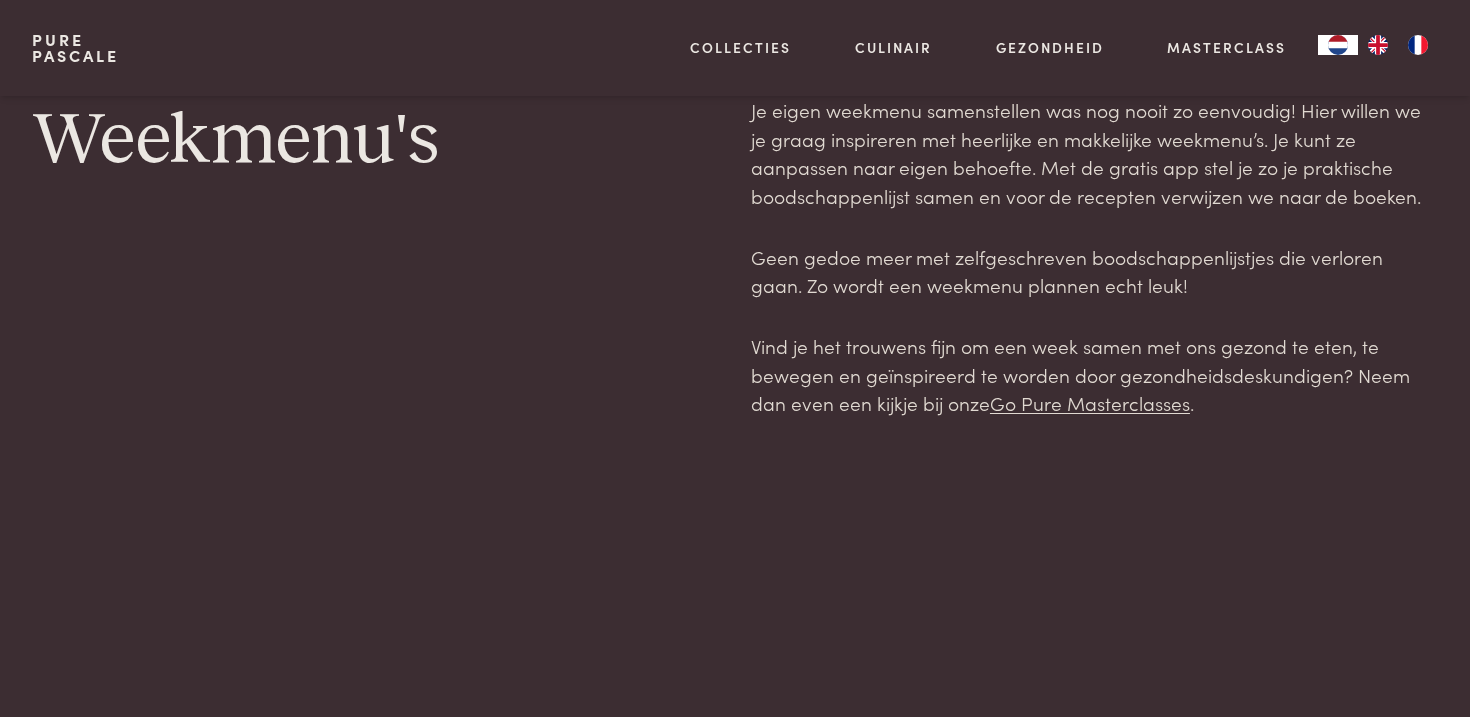 scroll, scrollTop: 2833, scrollLeft: 0, axis: vertical 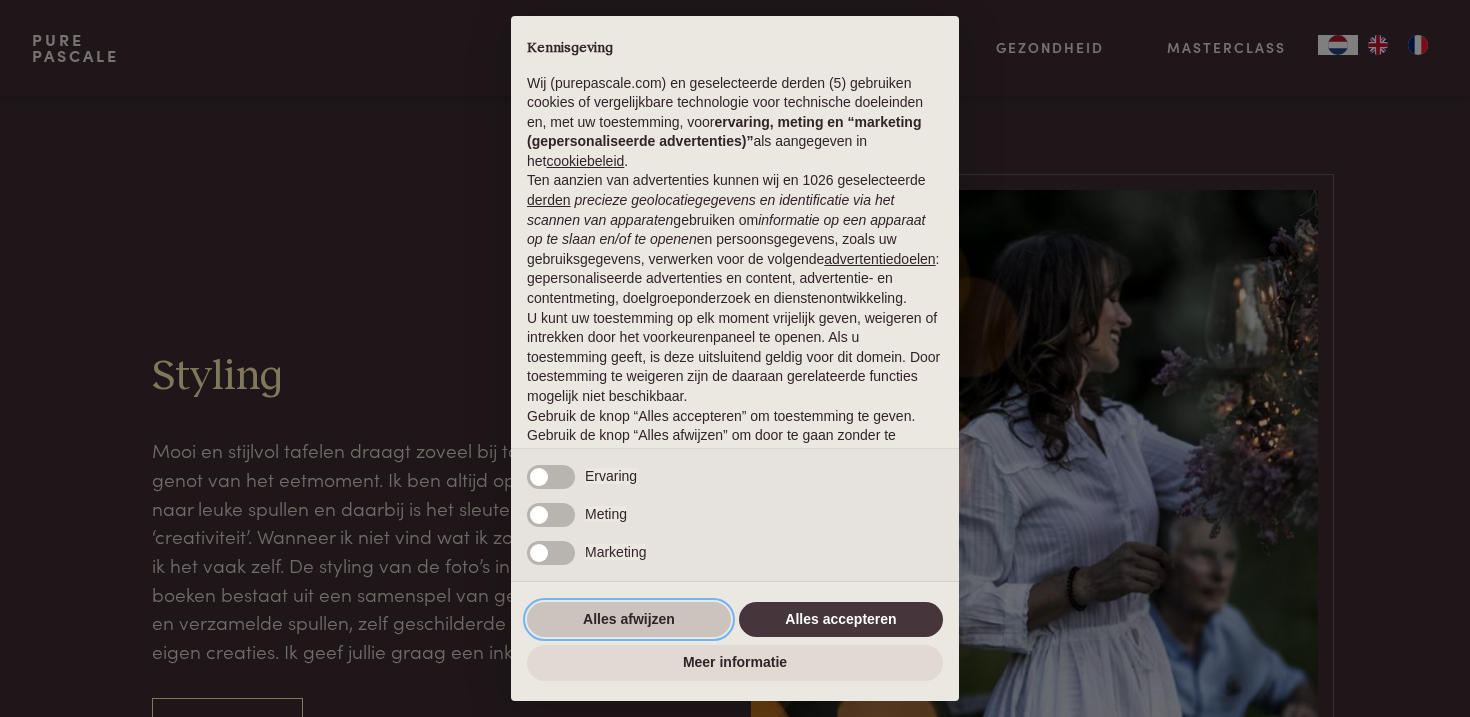 click on "Alles afwijzen" at bounding box center (629, 620) 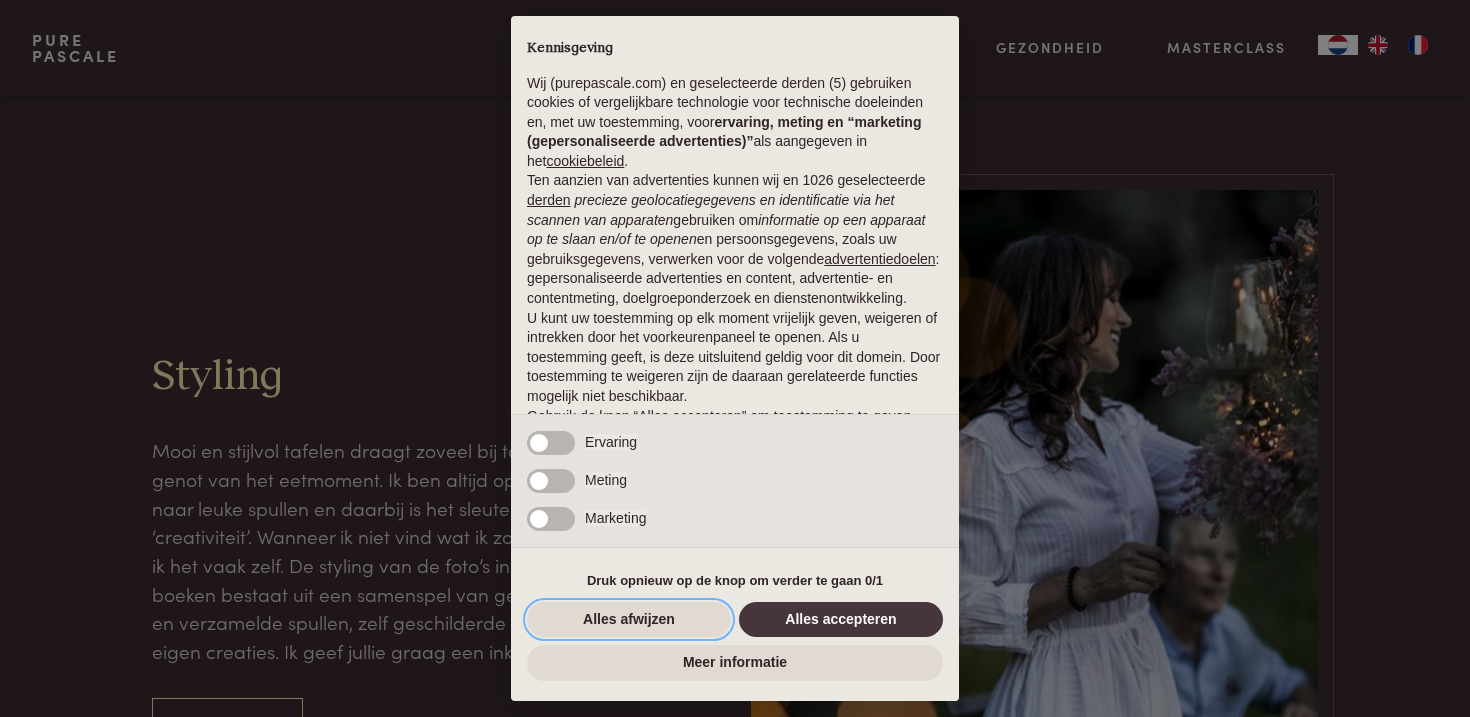 scroll, scrollTop: 87, scrollLeft: 0, axis: vertical 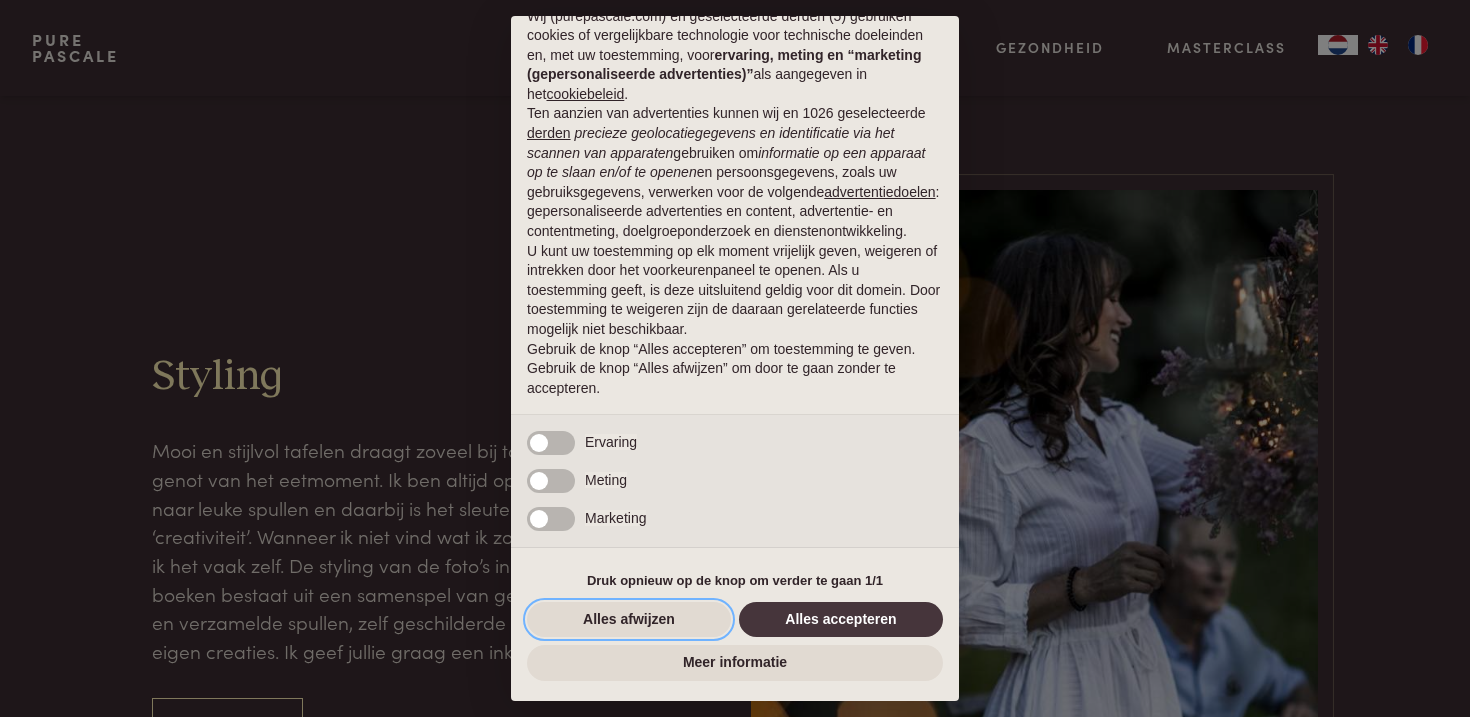 click on "Alles afwijzen" at bounding box center (629, 620) 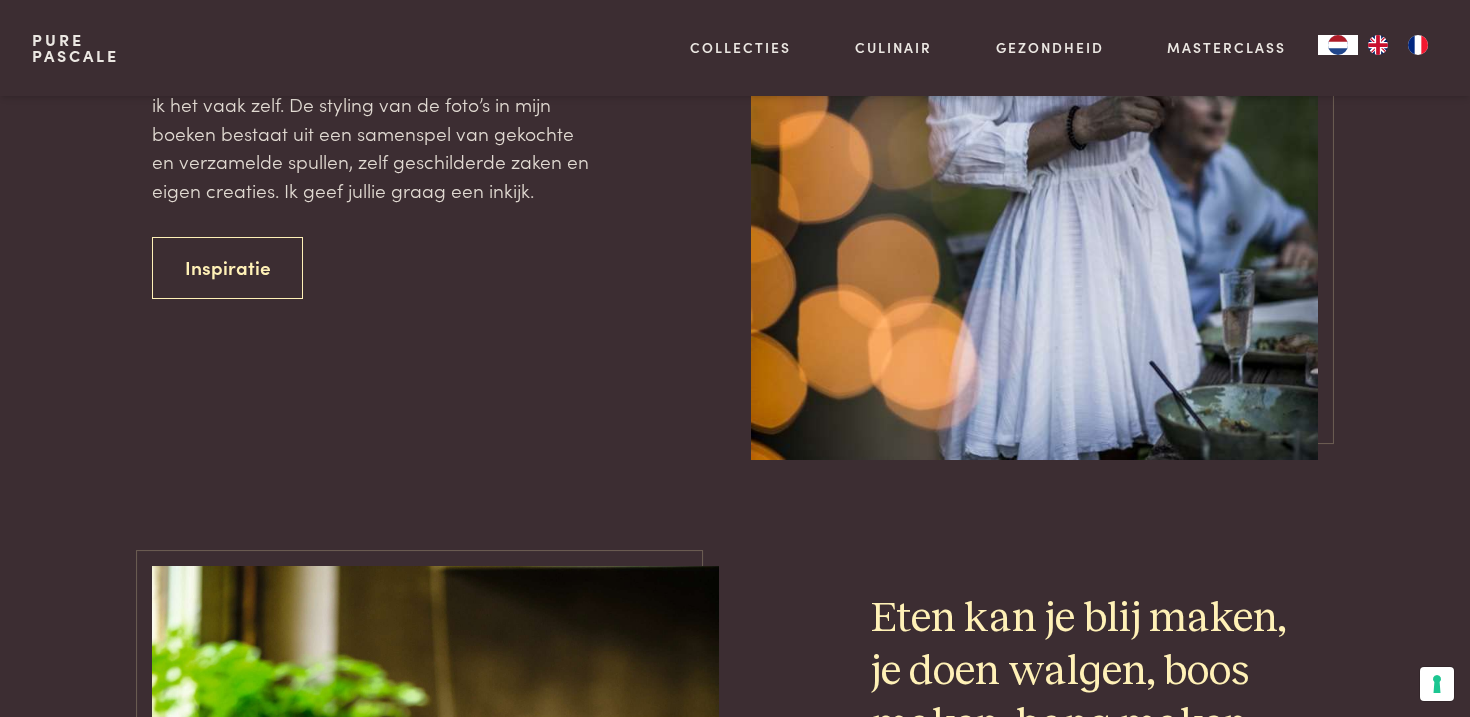 scroll, scrollTop: 4409, scrollLeft: 0, axis: vertical 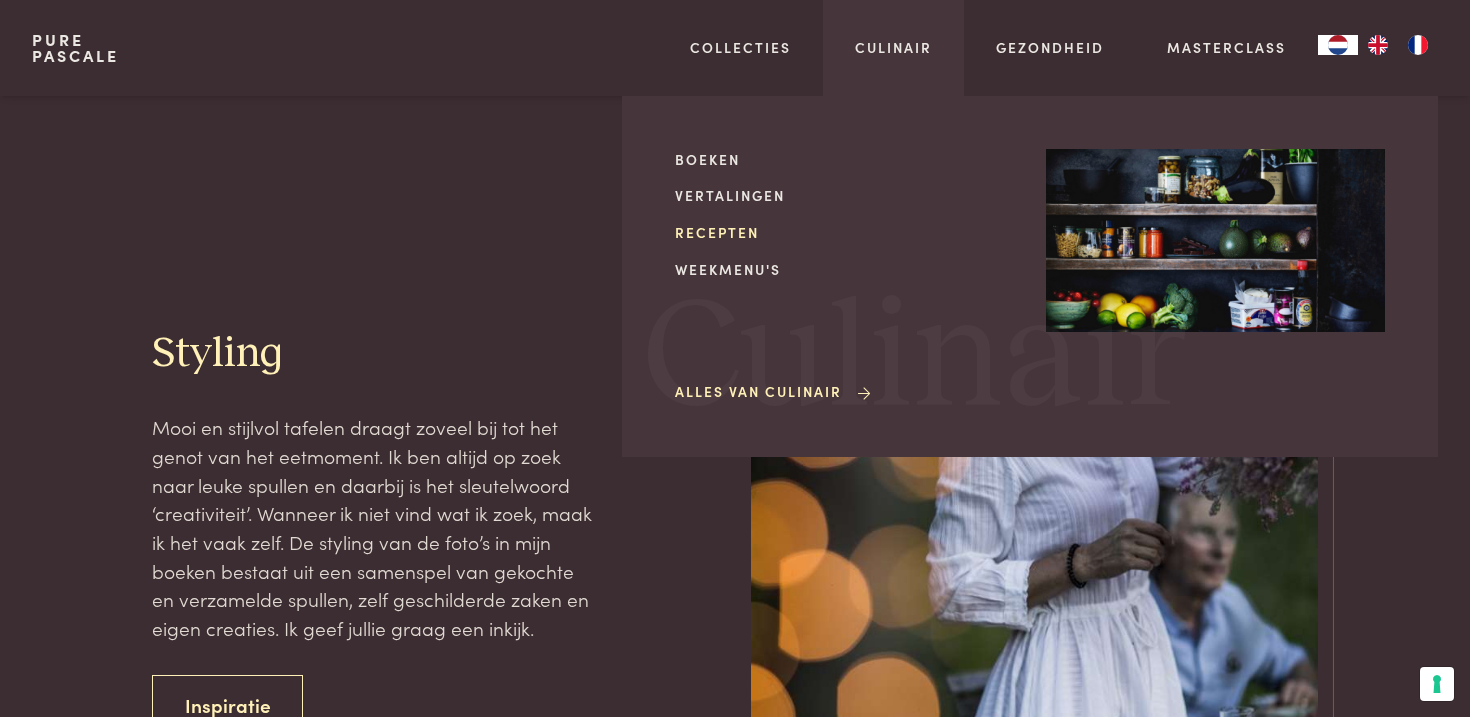 click on "Recepten" at bounding box center [844, 232] 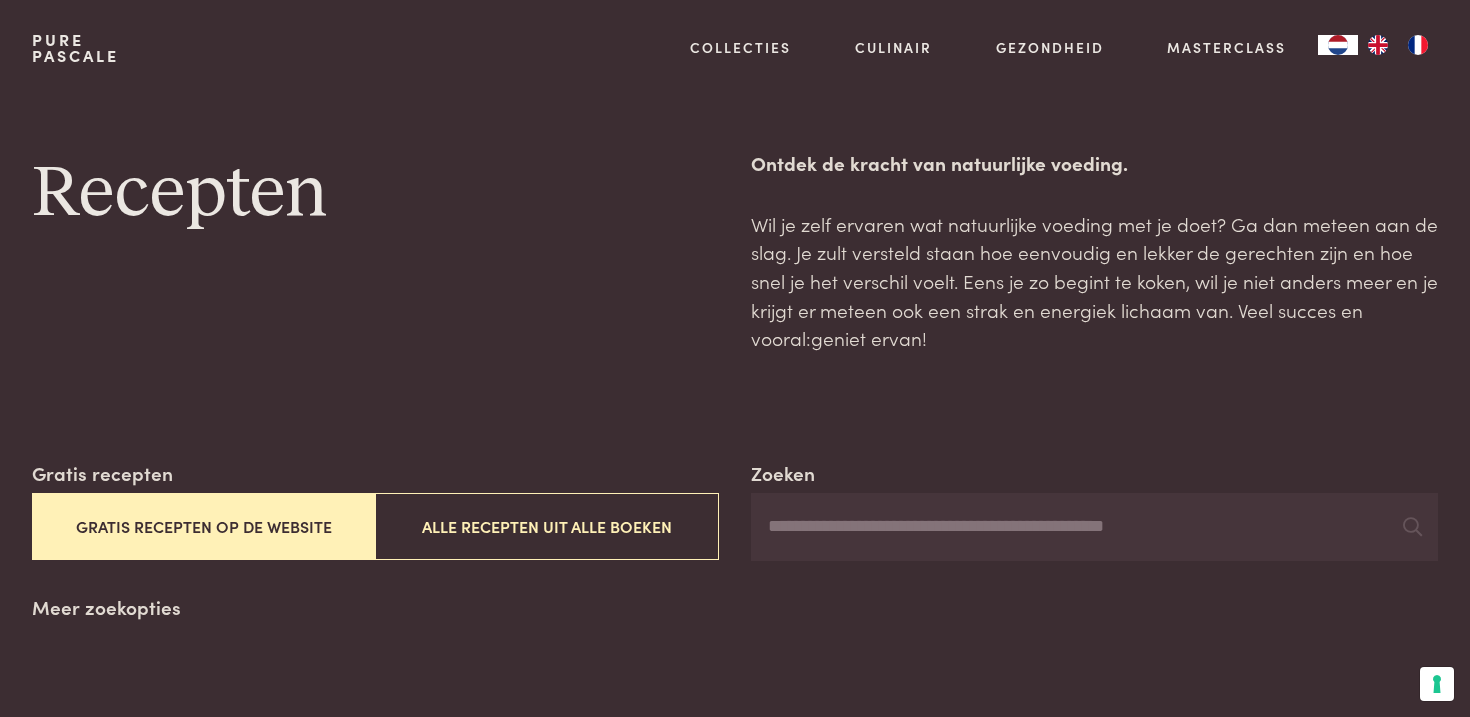 scroll, scrollTop: 0, scrollLeft: 0, axis: both 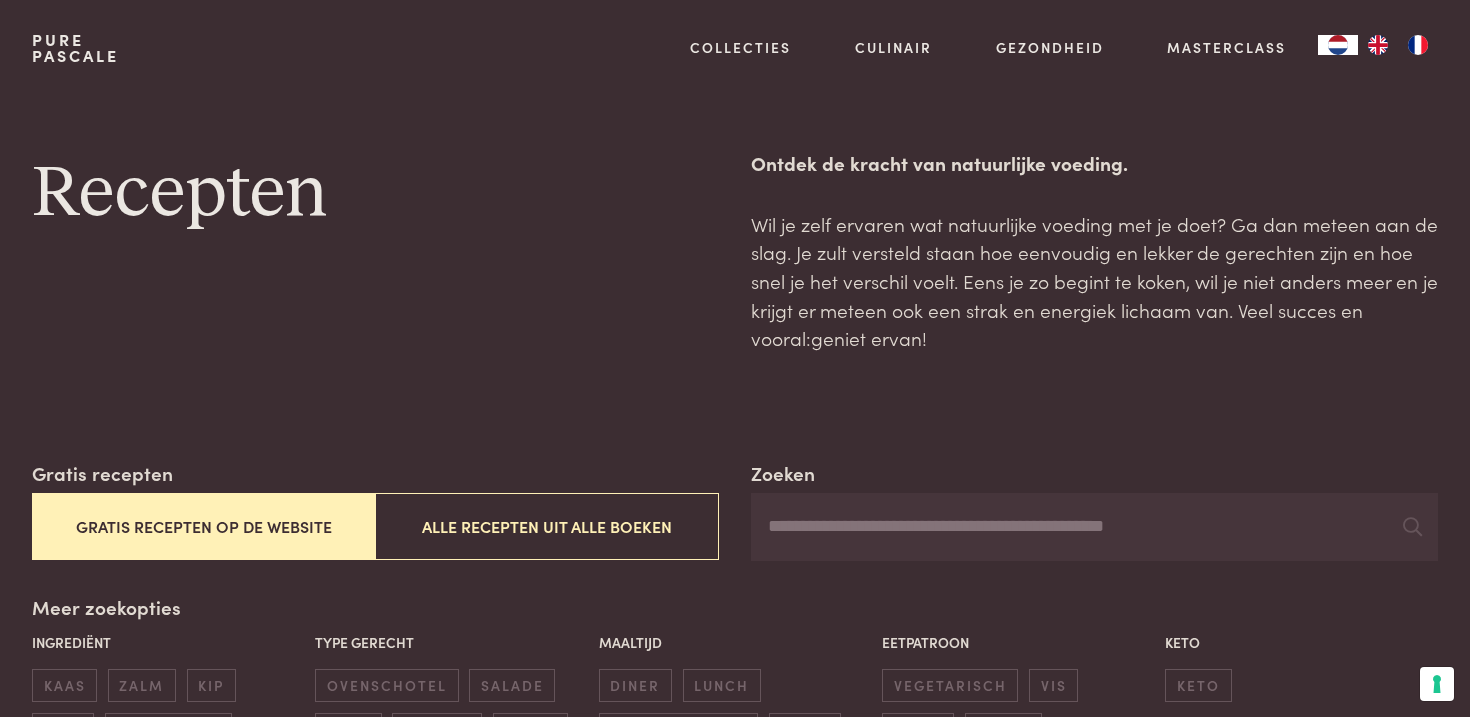 click on "Gratis recepten op de website" at bounding box center [204, 526] 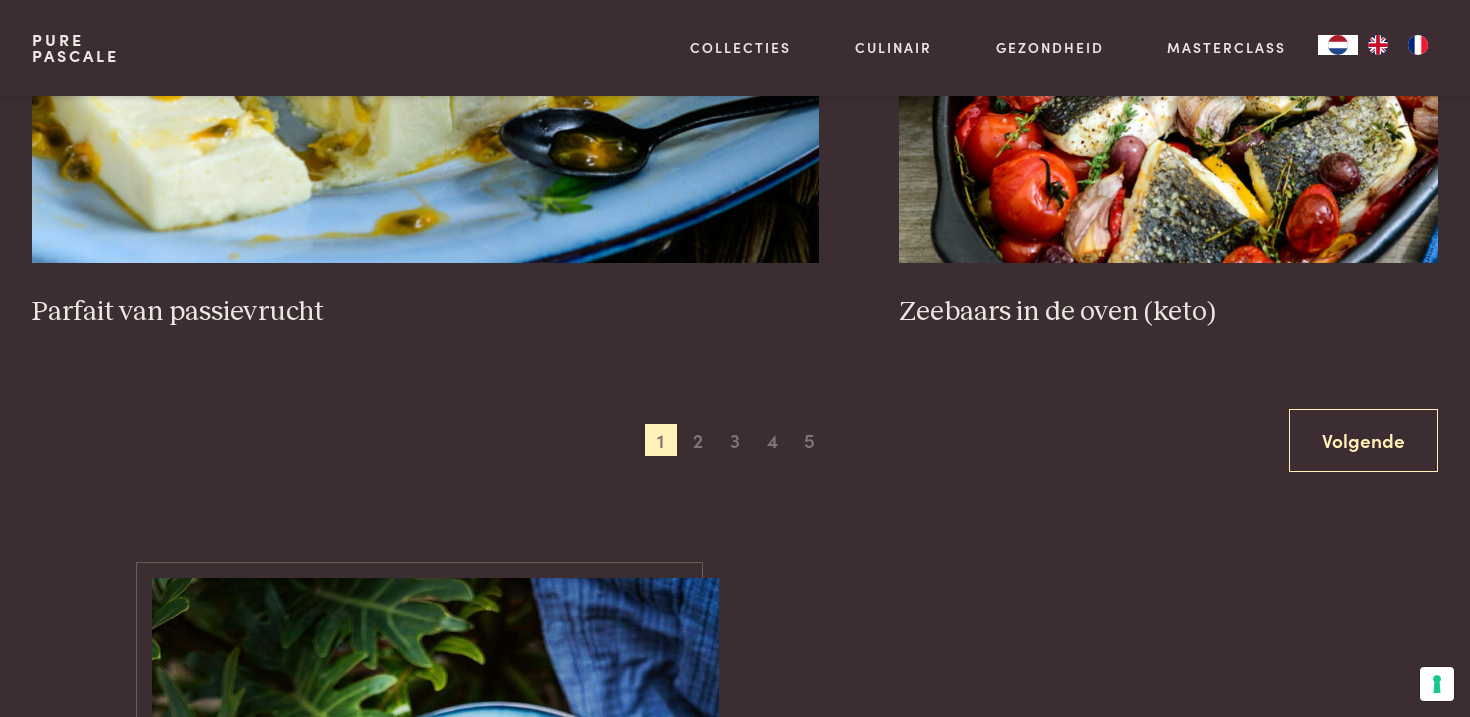 scroll, scrollTop: 4042, scrollLeft: 0, axis: vertical 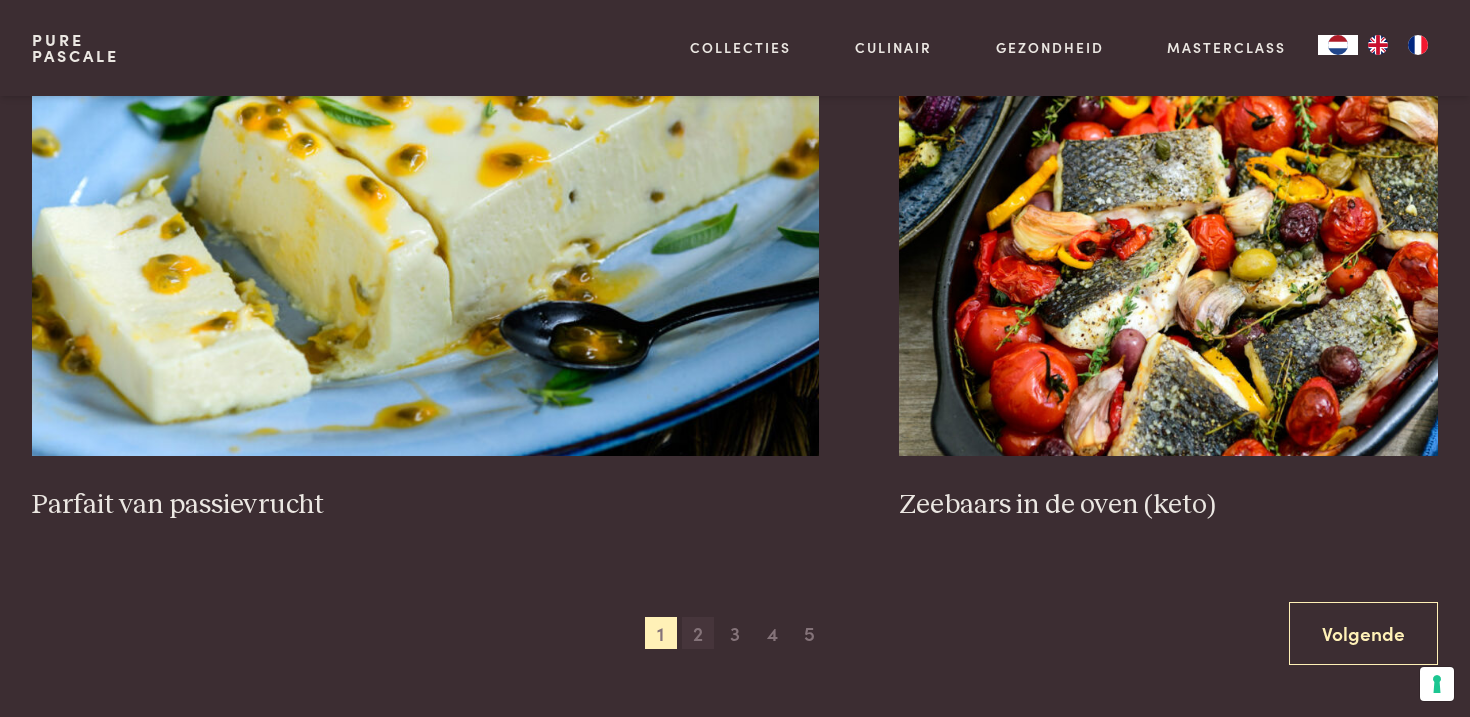 click on "2" at bounding box center (698, 633) 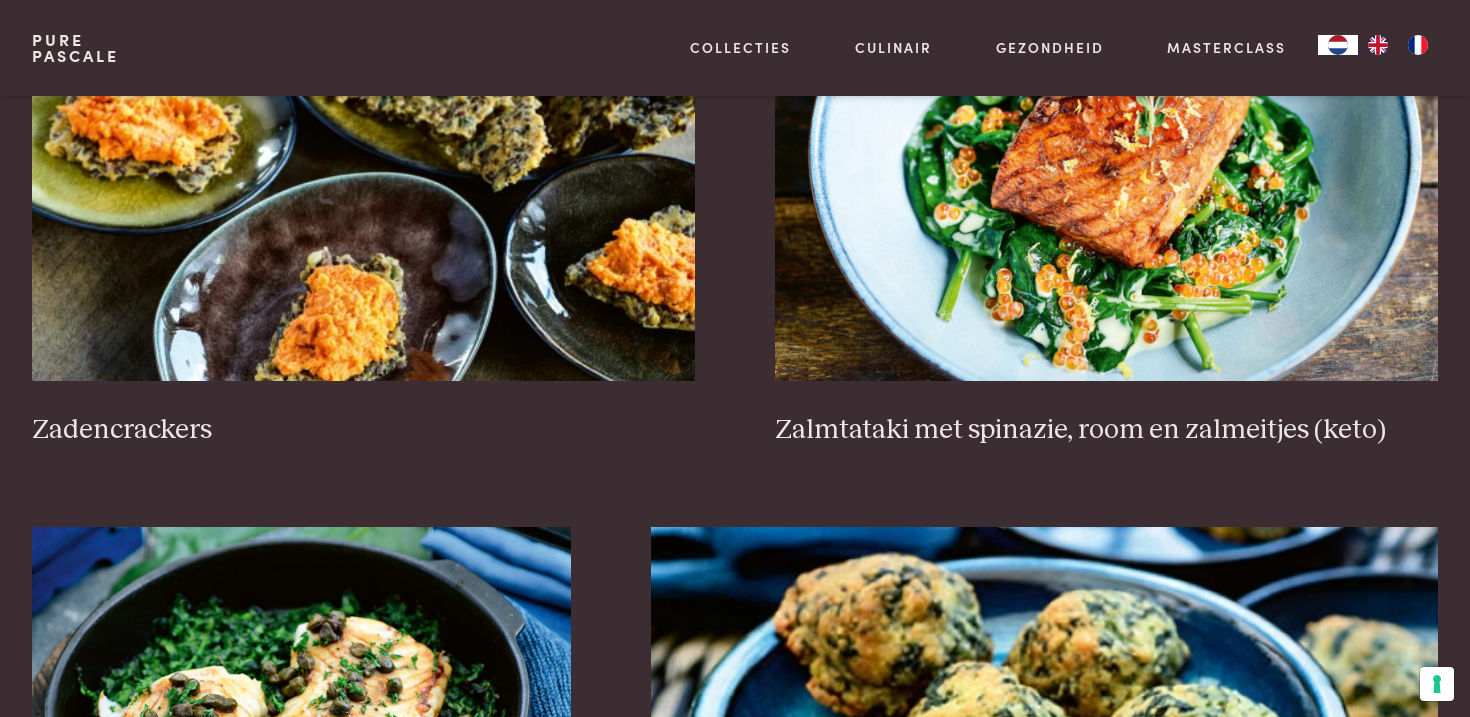 scroll, scrollTop: 2634, scrollLeft: 0, axis: vertical 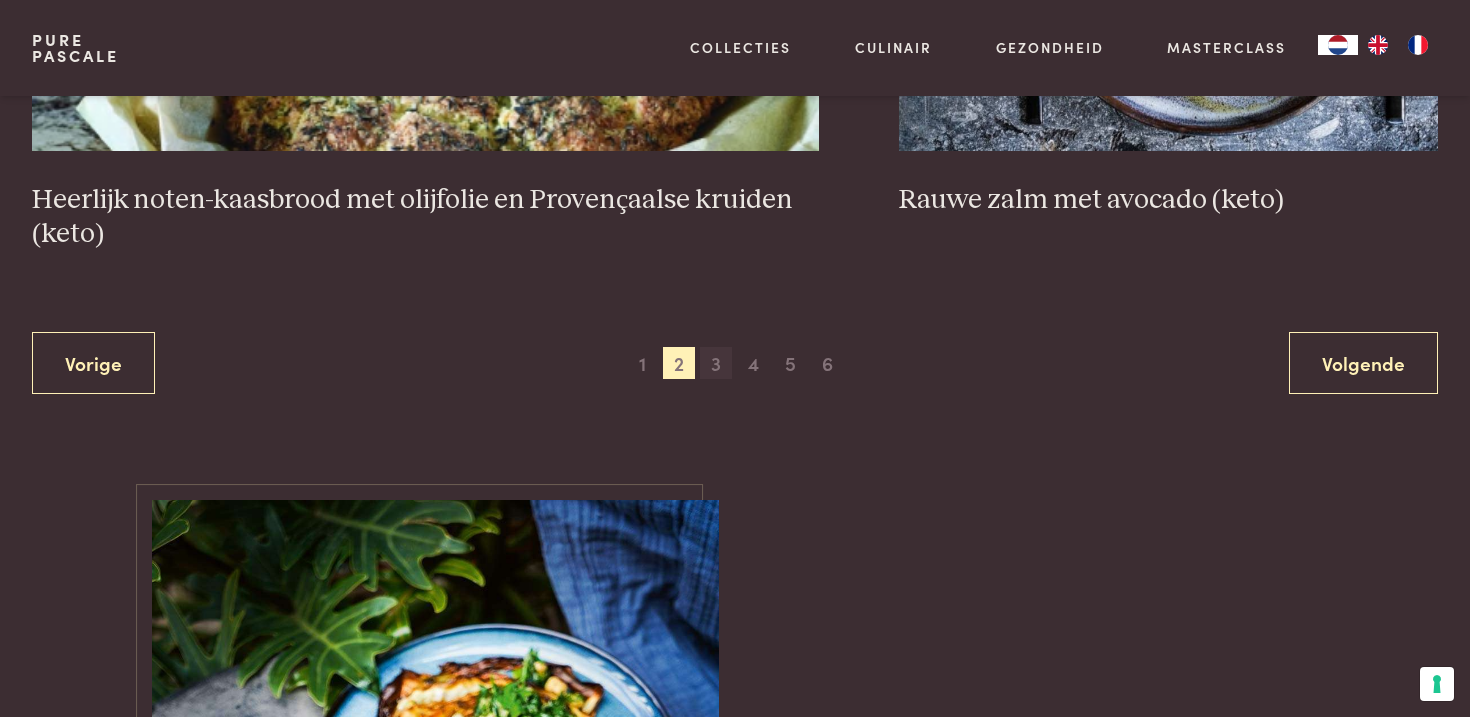 click on "3" at bounding box center (716, 363) 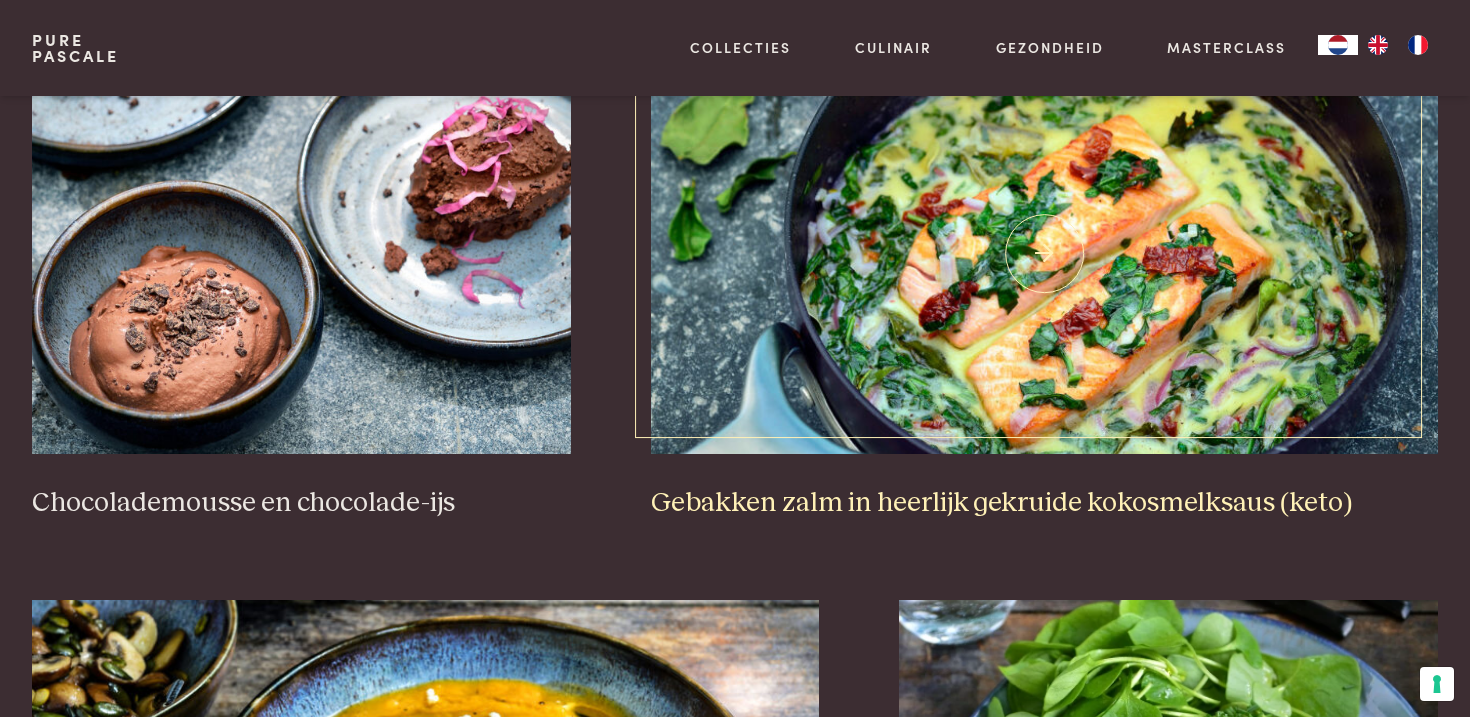 scroll, scrollTop: 1503, scrollLeft: 0, axis: vertical 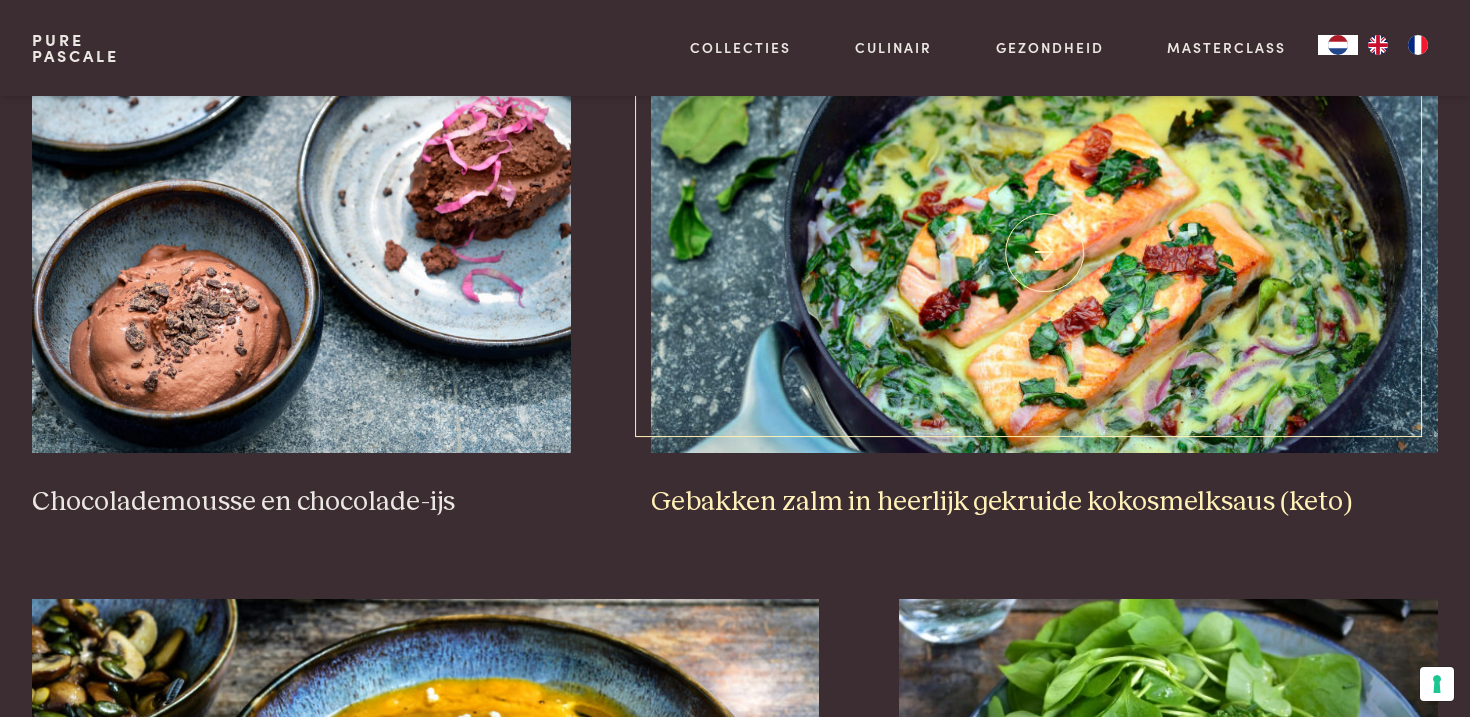 click on "Gebakken zalm in heerlijk gekruide kokosmelksaus (keto)" at bounding box center (1044, 502) 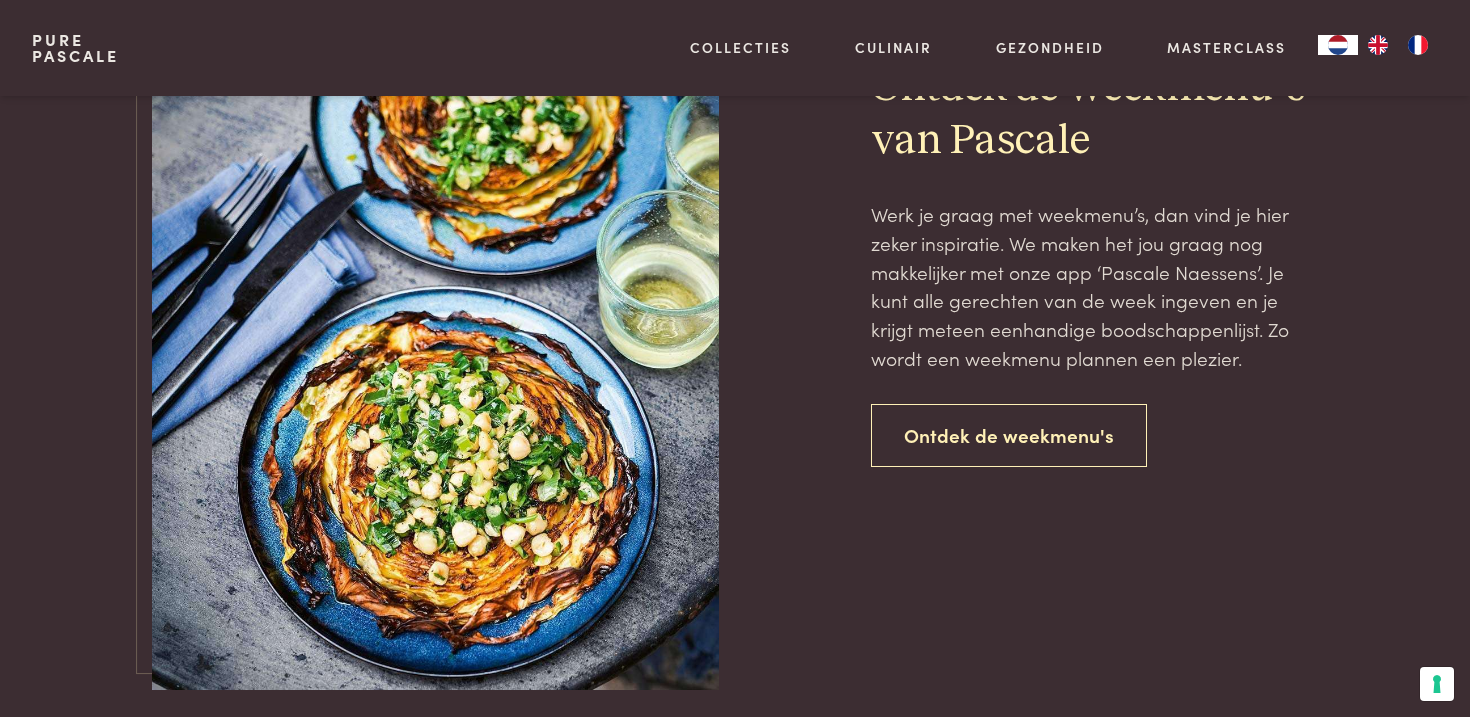 scroll, scrollTop: 4856, scrollLeft: 0, axis: vertical 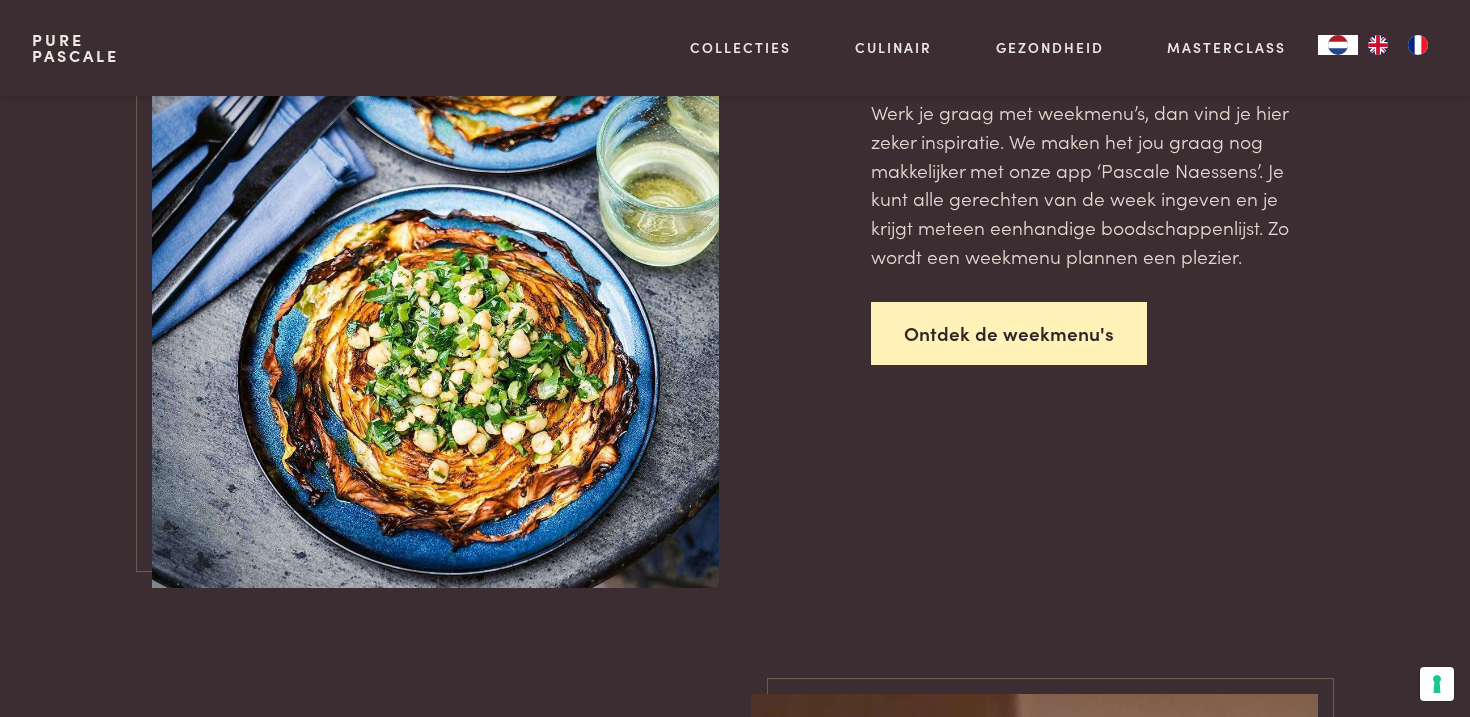 click on "Ontdek de weekmenu's" at bounding box center [1009, 333] 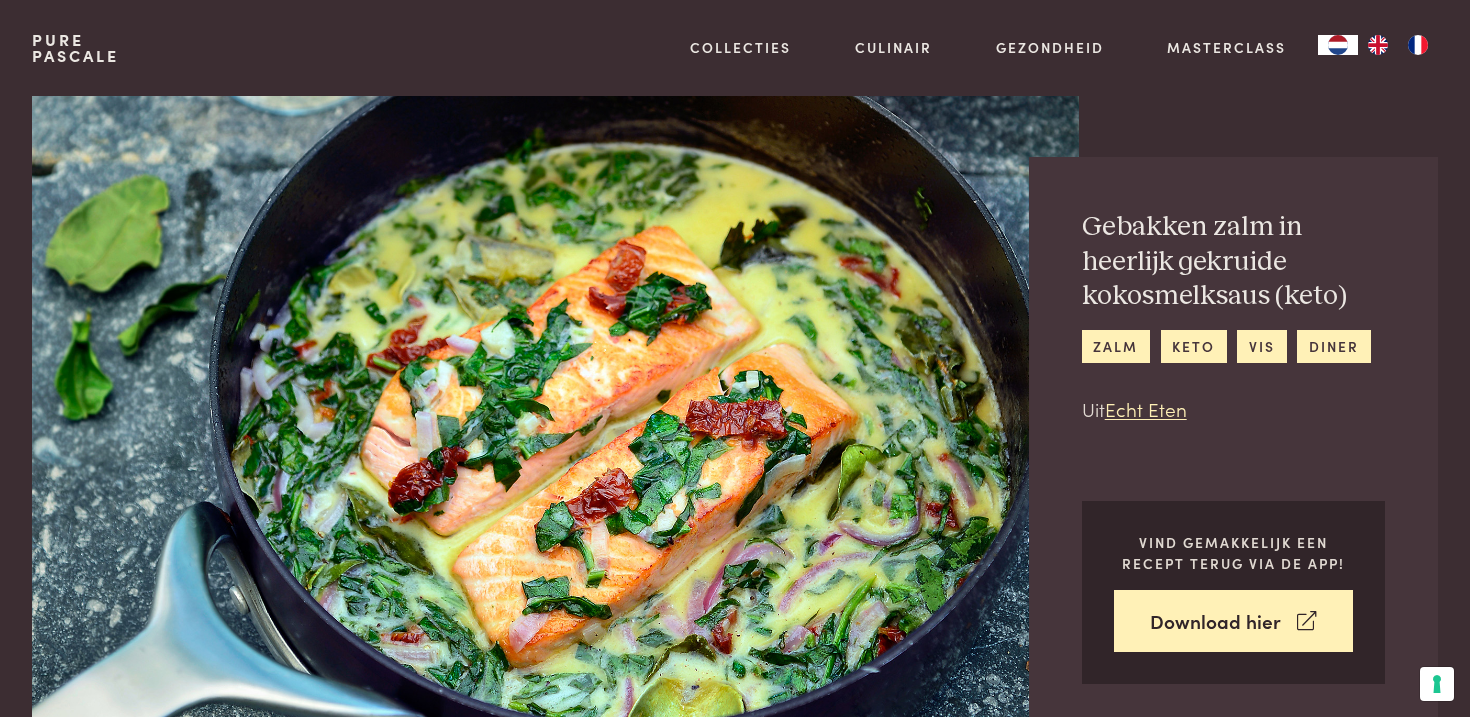 scroll, scrollTop: 0, scrollLeft: 0, axis: both 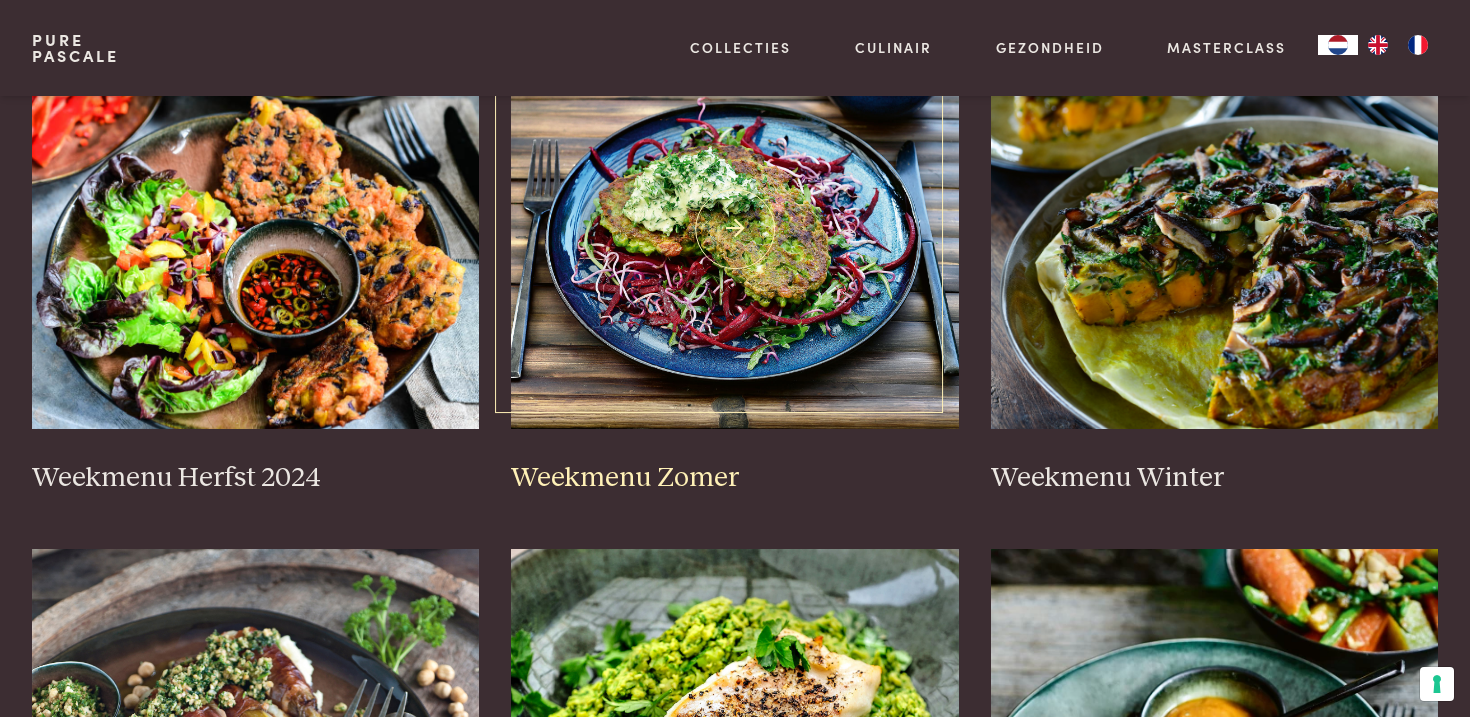 click on "Weekmenu Zomer" at bounding box center [735, 478] 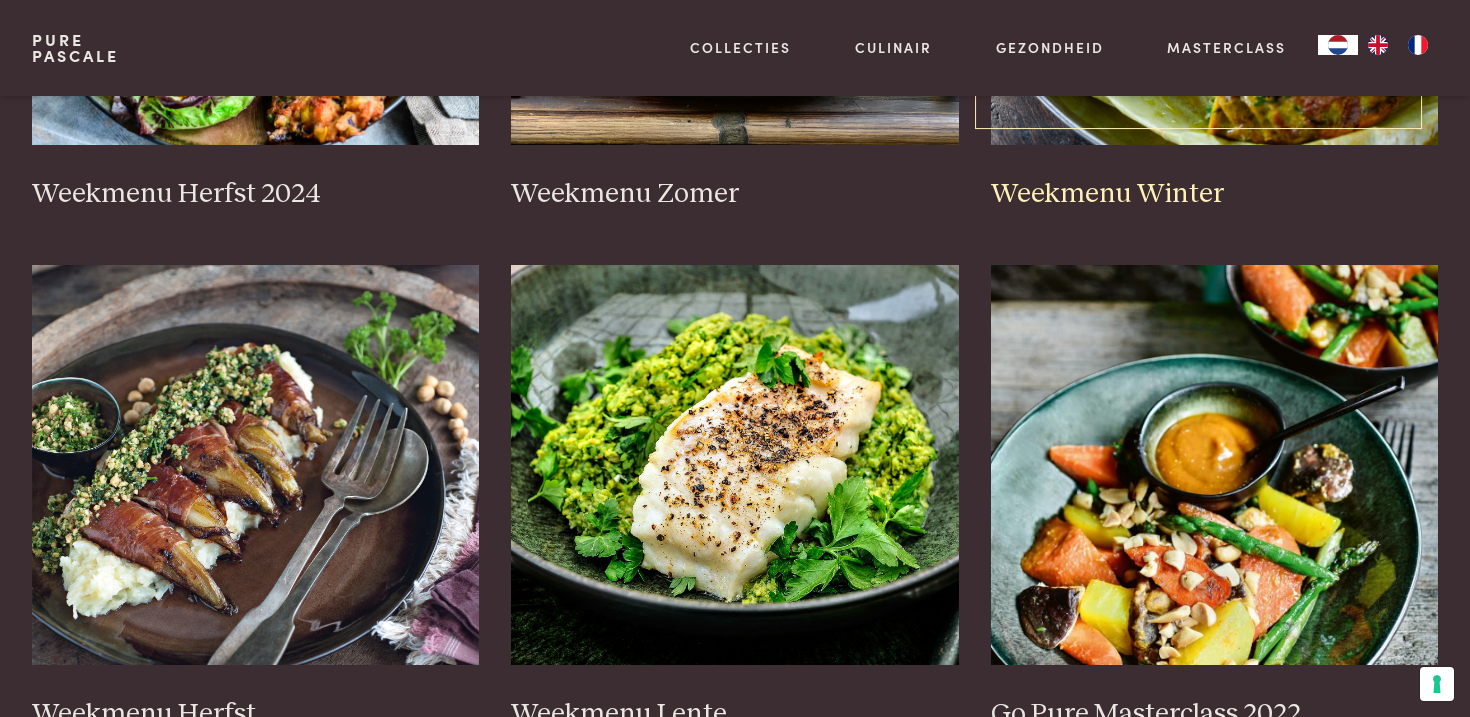 scroll, scrollTop: 913, scrollLeft: 0, axis: vertical 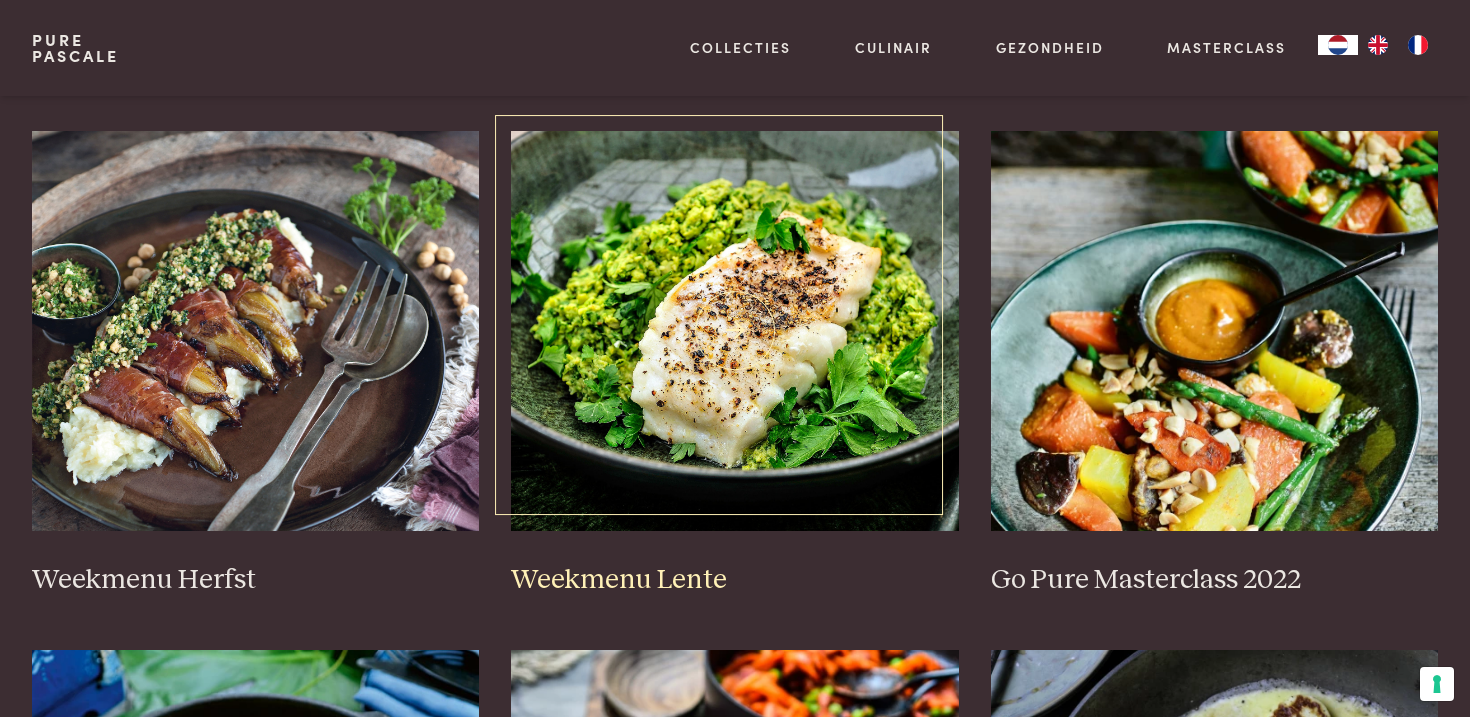 click on "Weekmenu Lente" at bounding box center [735, 580] 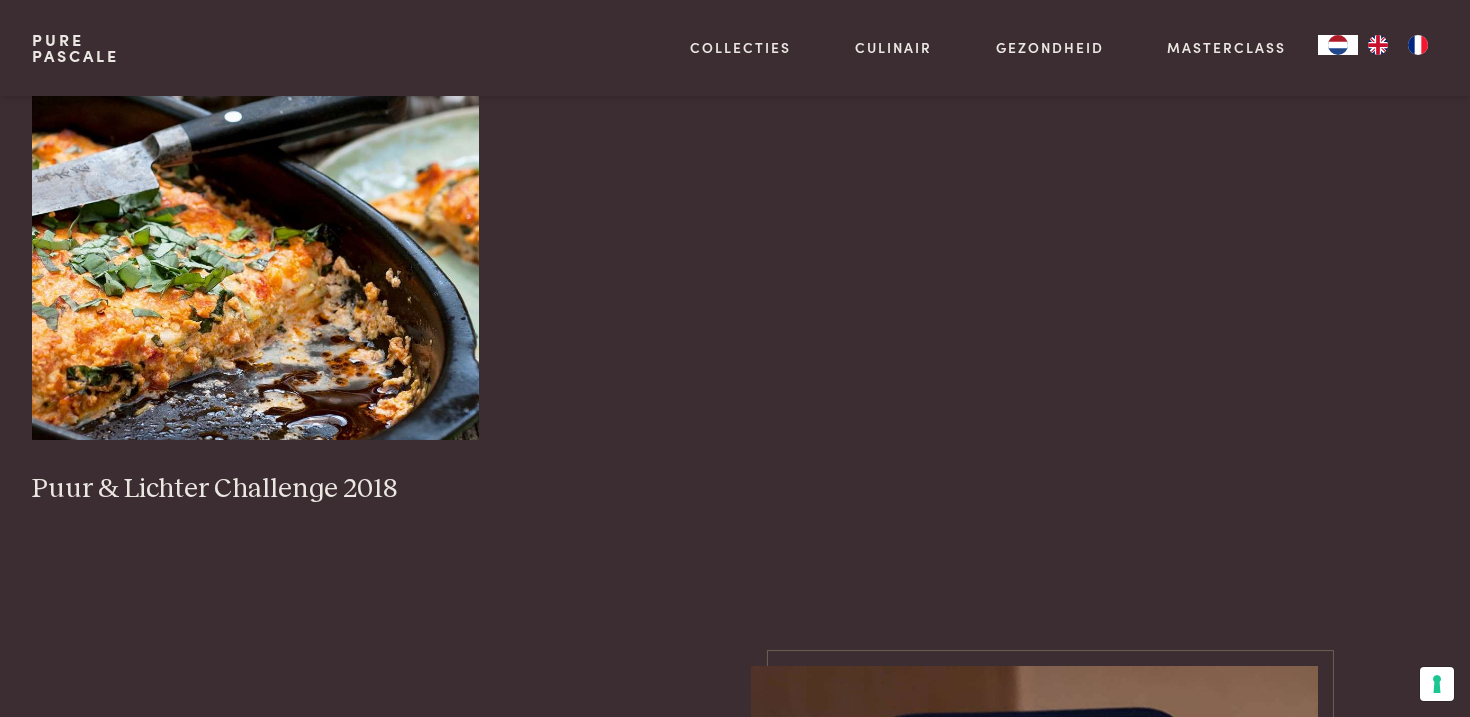 scroll, scrollTop: 2056, scrollLeft: 0, axis: vertical 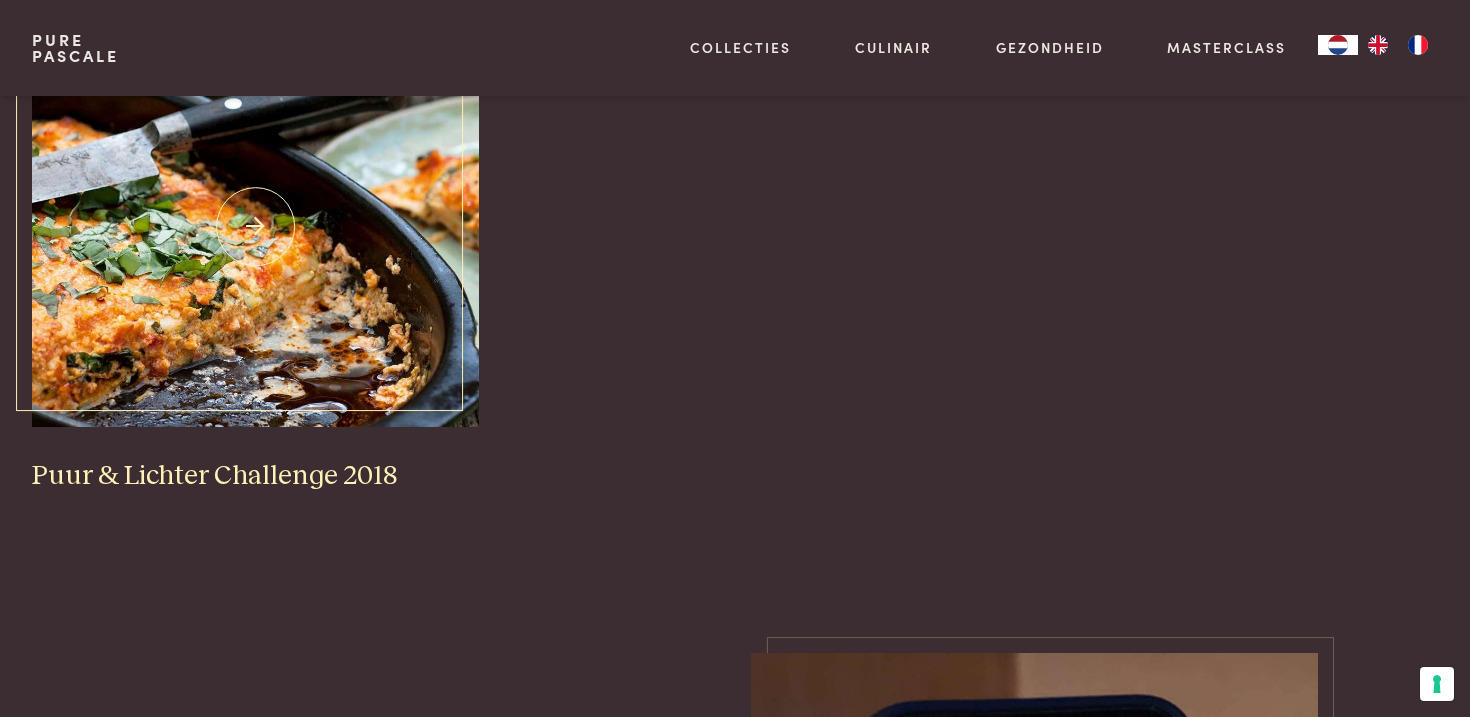 click on "Puur & Lichter Challenge 2018" at bounding box center (256, 476) 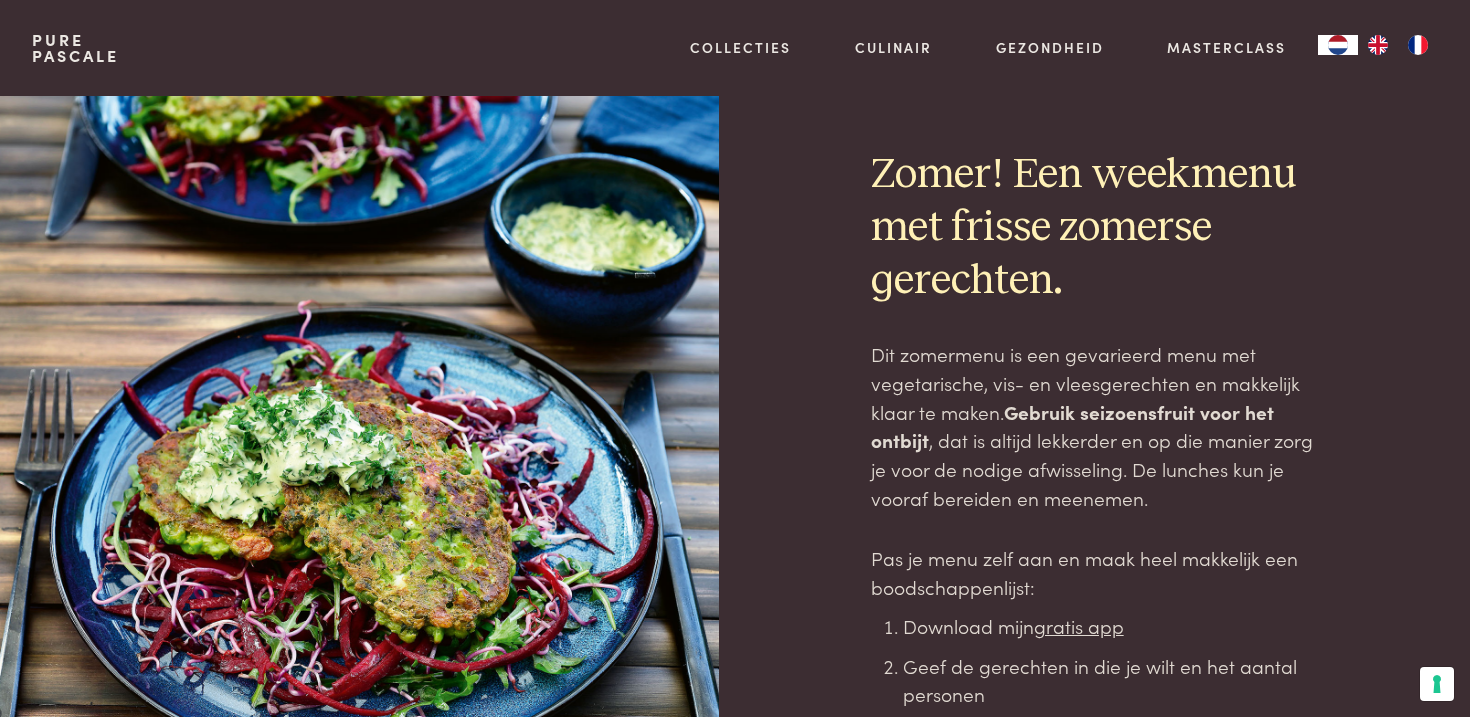 scroll, scrollTop: 0, scrollLeft: 0, axis: both 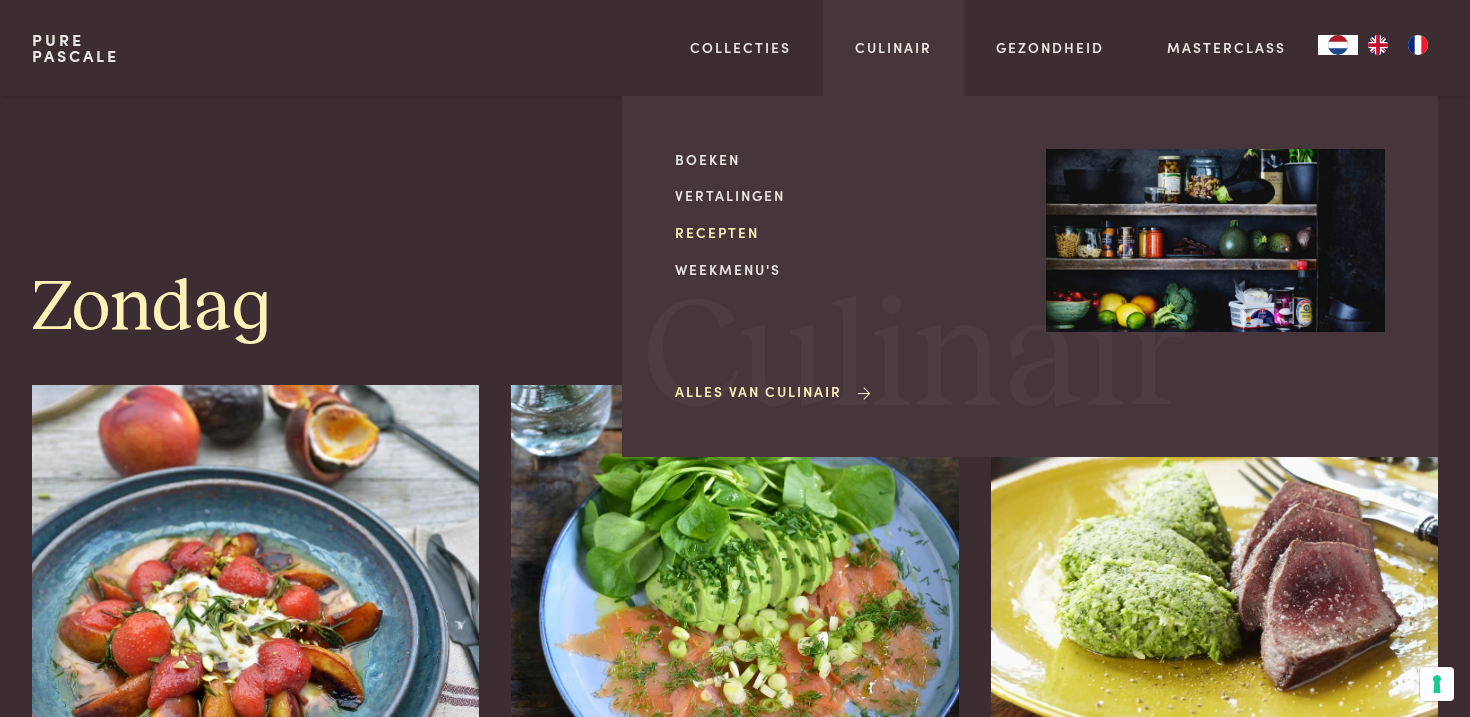click on "Recepten" at bounding box center (844, 232) 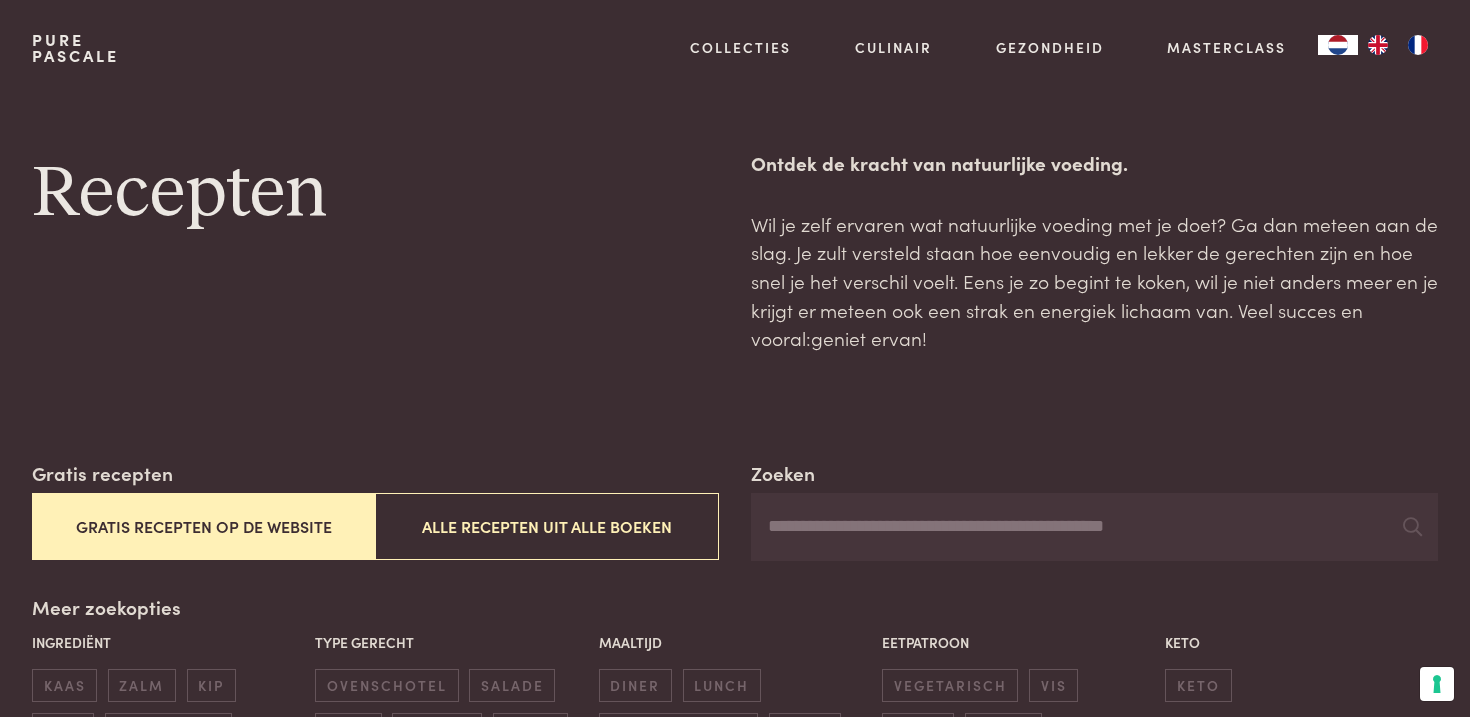 scroll, scrollTop: 0, scrollLeft: 0, axis: both 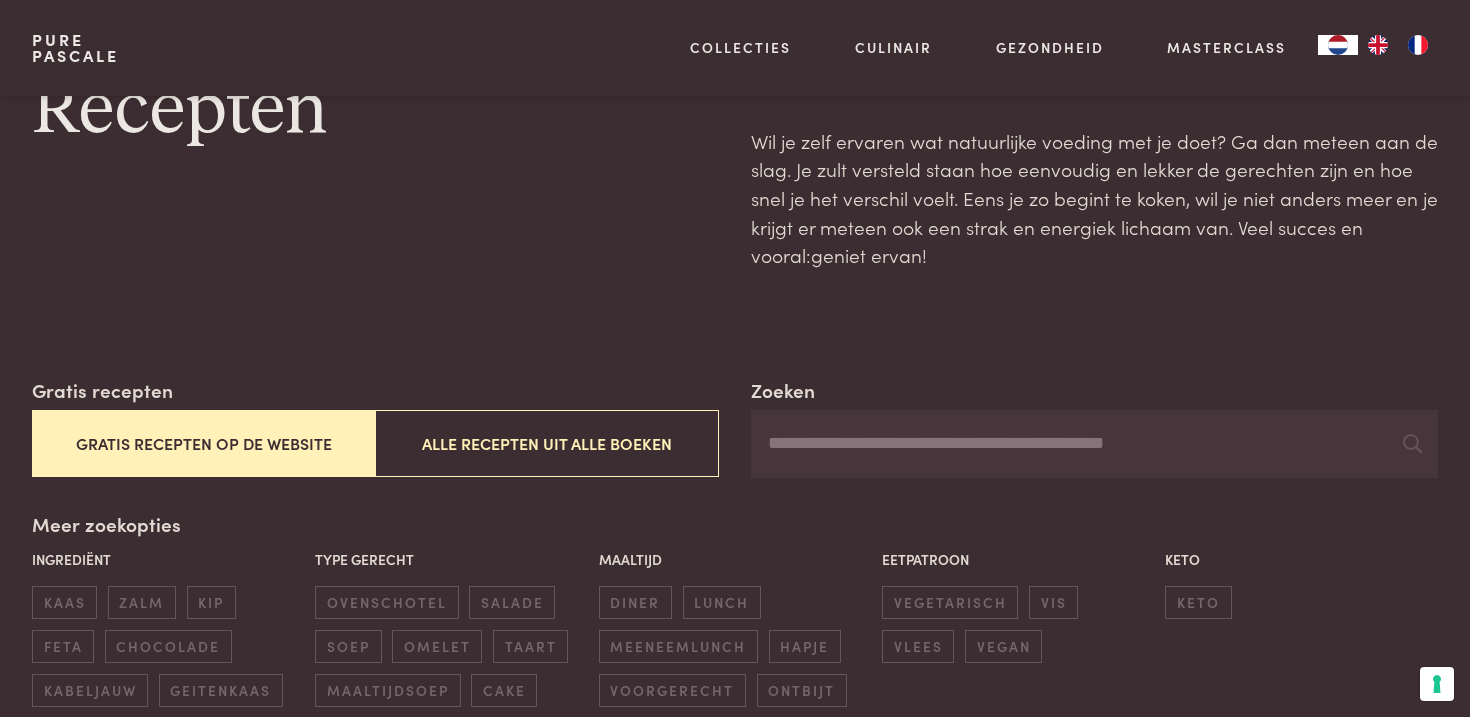 click on "Maaltijd" at bounding box center [735, 559] 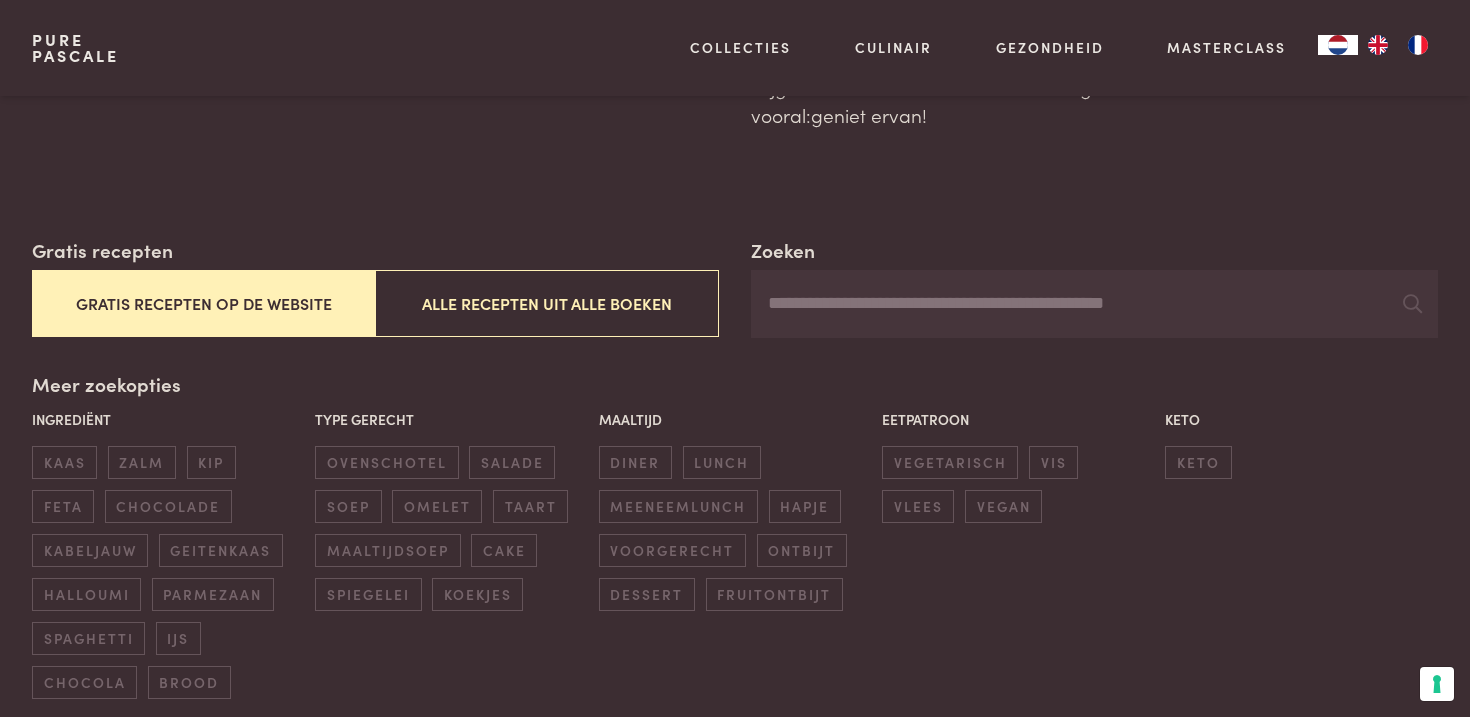 scroll, scrollTop: 232, scrollLeft: 0, axis: vertical 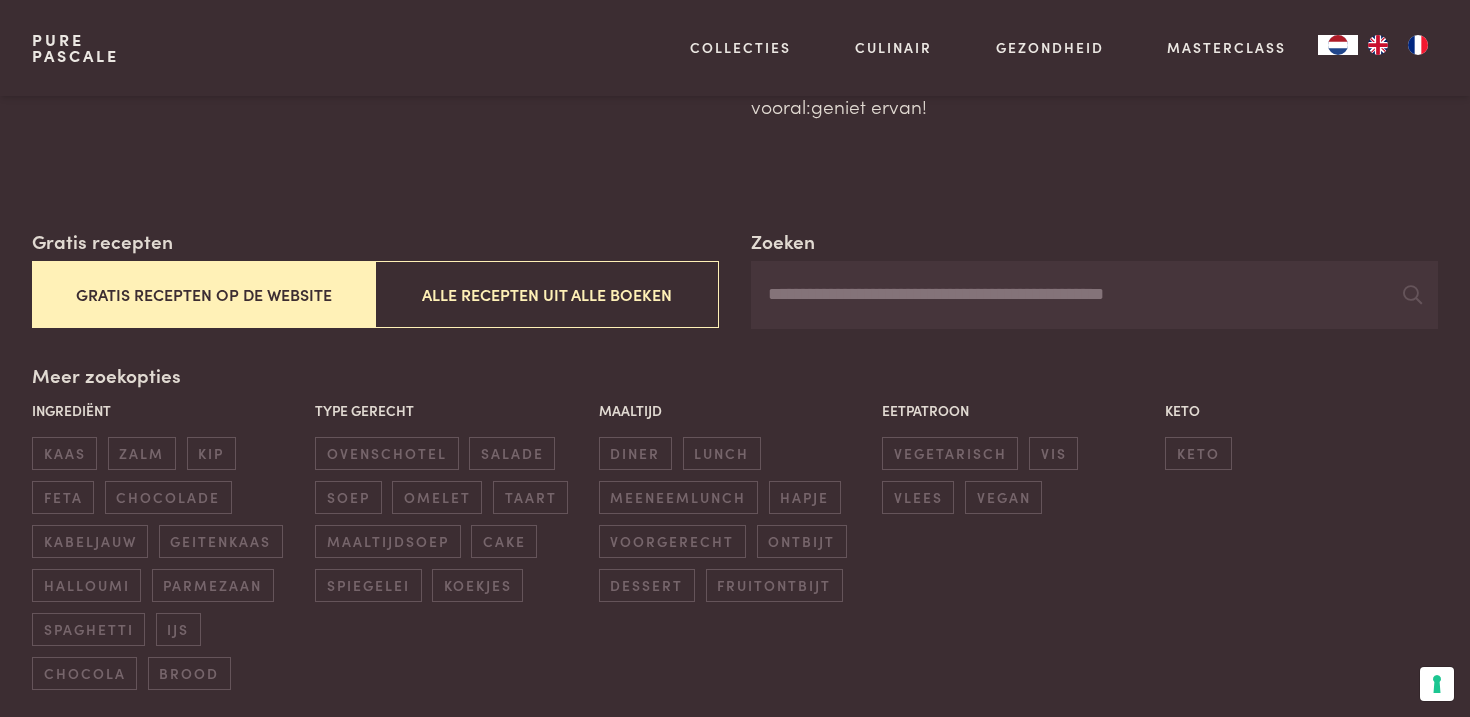 click on "Maaltijd" at bounding box center [735, 410] 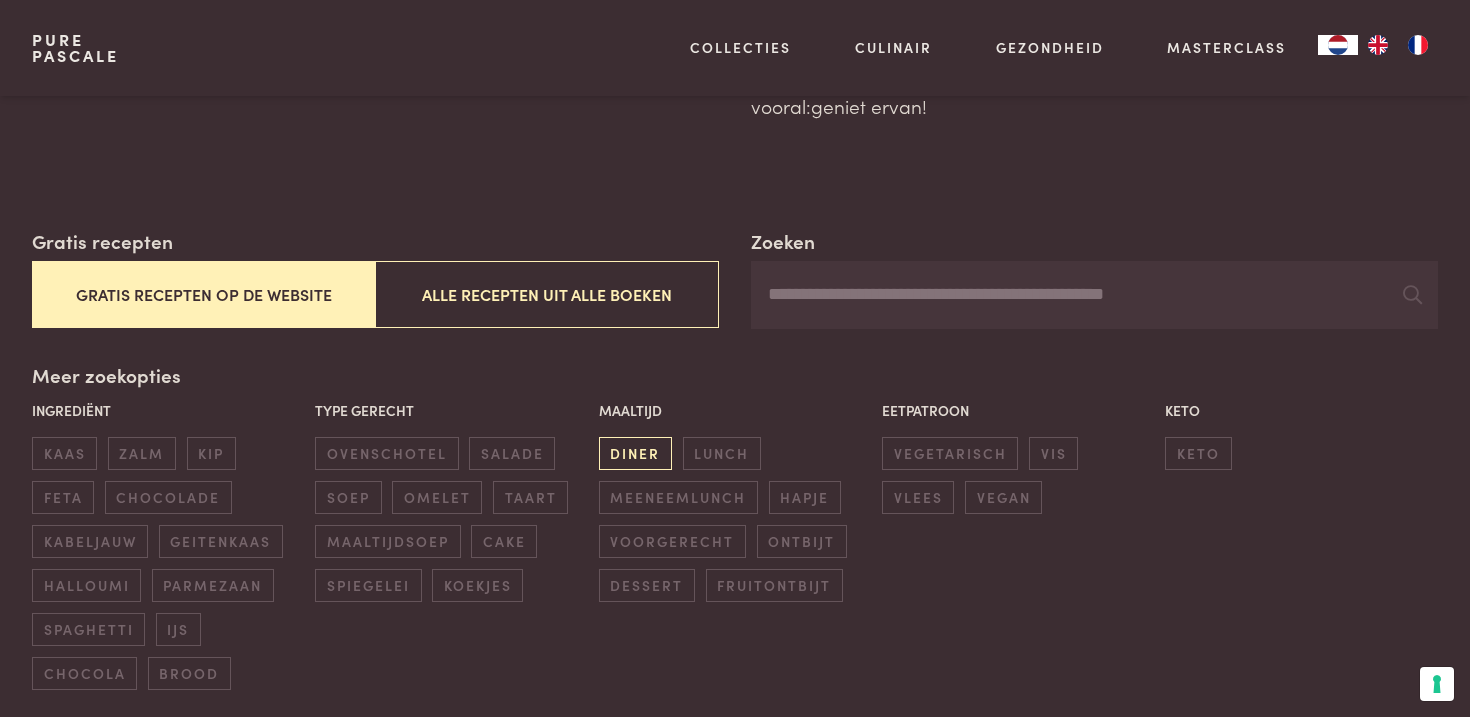 click on "diner" at bounding box center (635, 453) 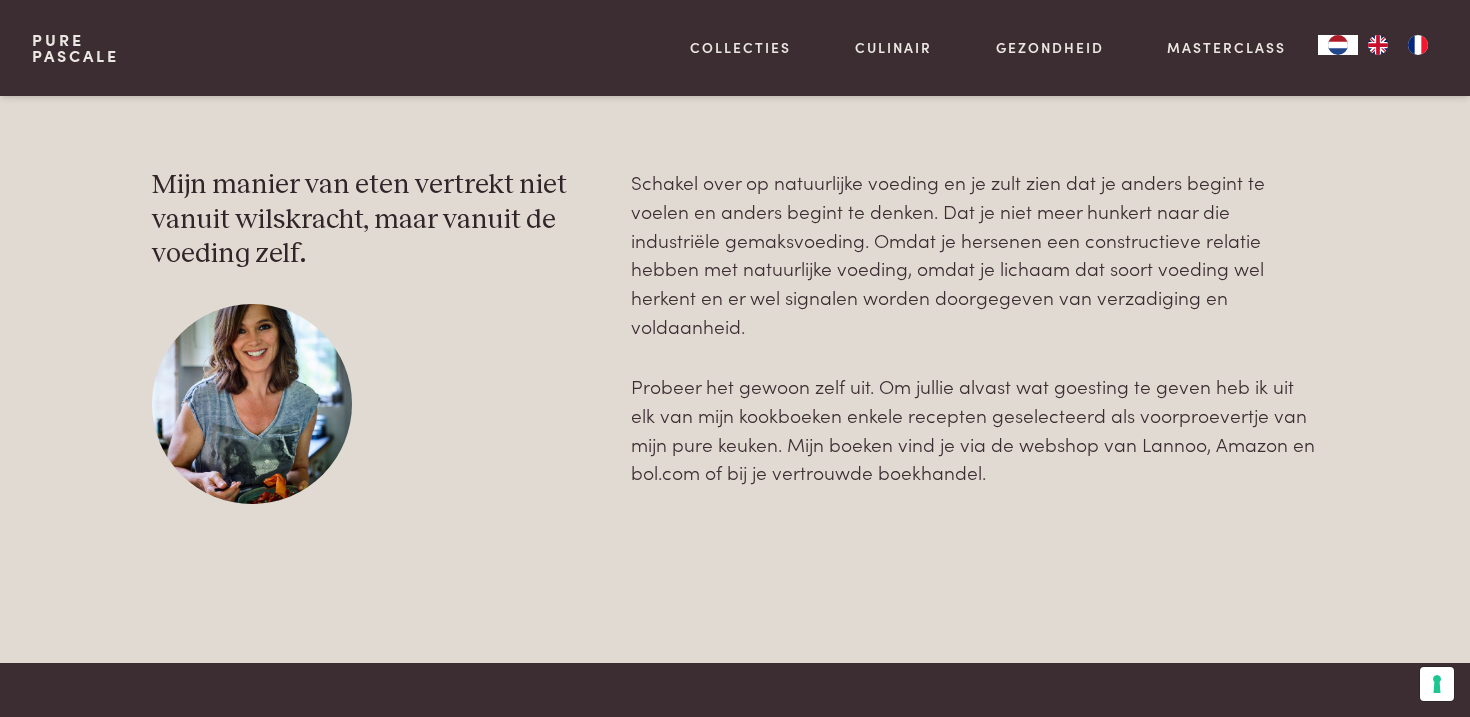 scroll, scrollTop: 5556, scrollLeft: 0, axis: vertical 